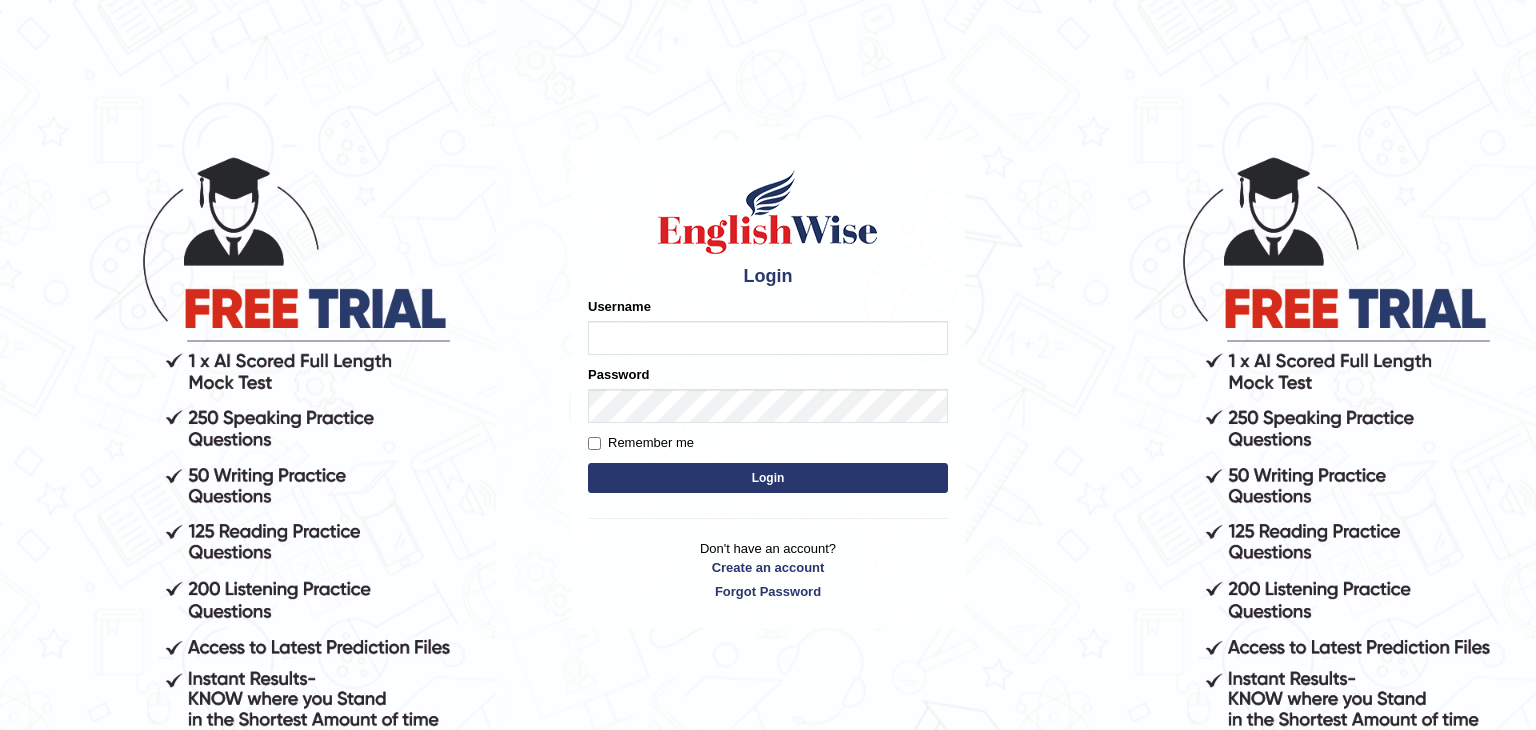 scroll, scrollTop: 0, scrollLeft: 0, axis: both 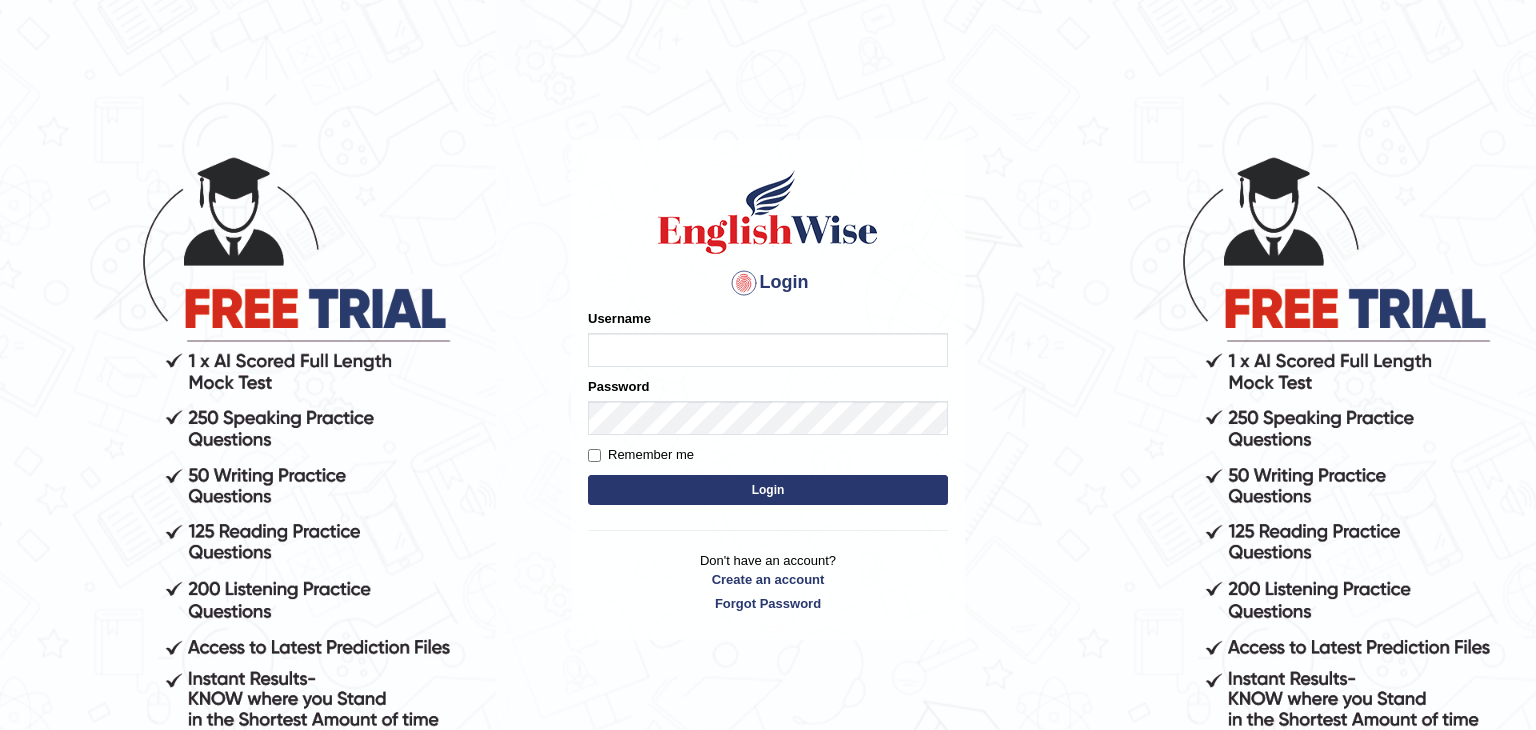 type on "[FIRST]" 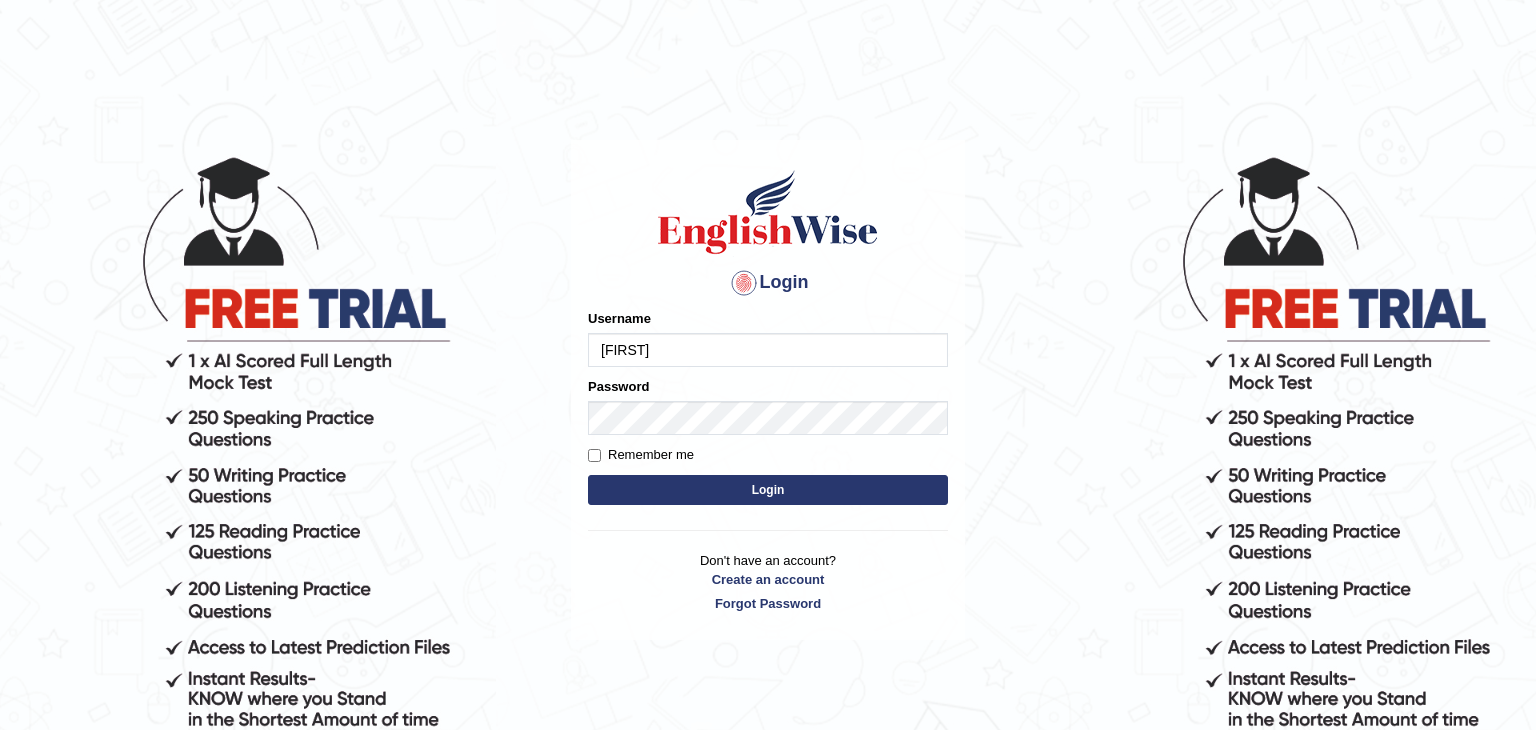 click on "Login" at bounding box center (768, 490) 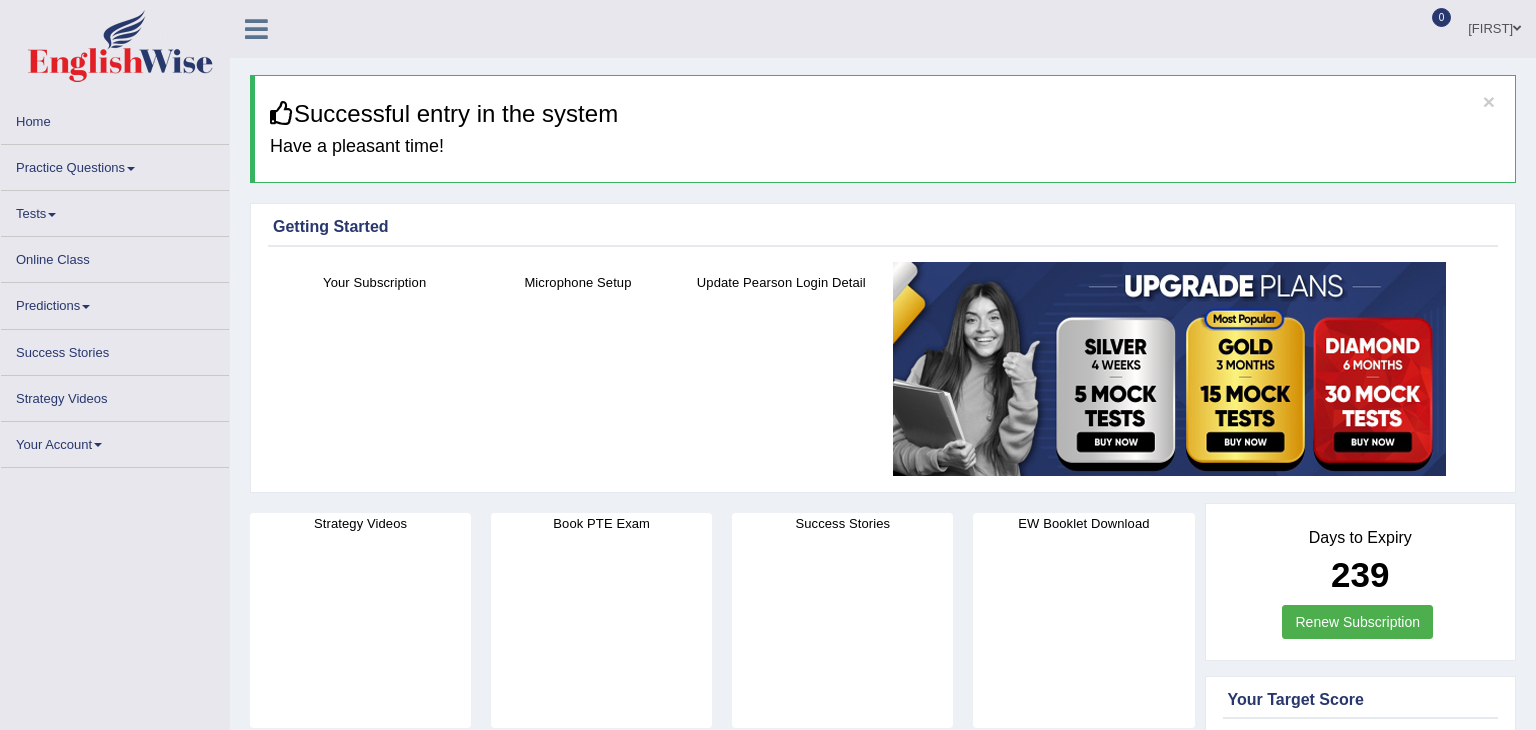 scroll, scrollTop: 0, scrollLeft: 0, axis: both 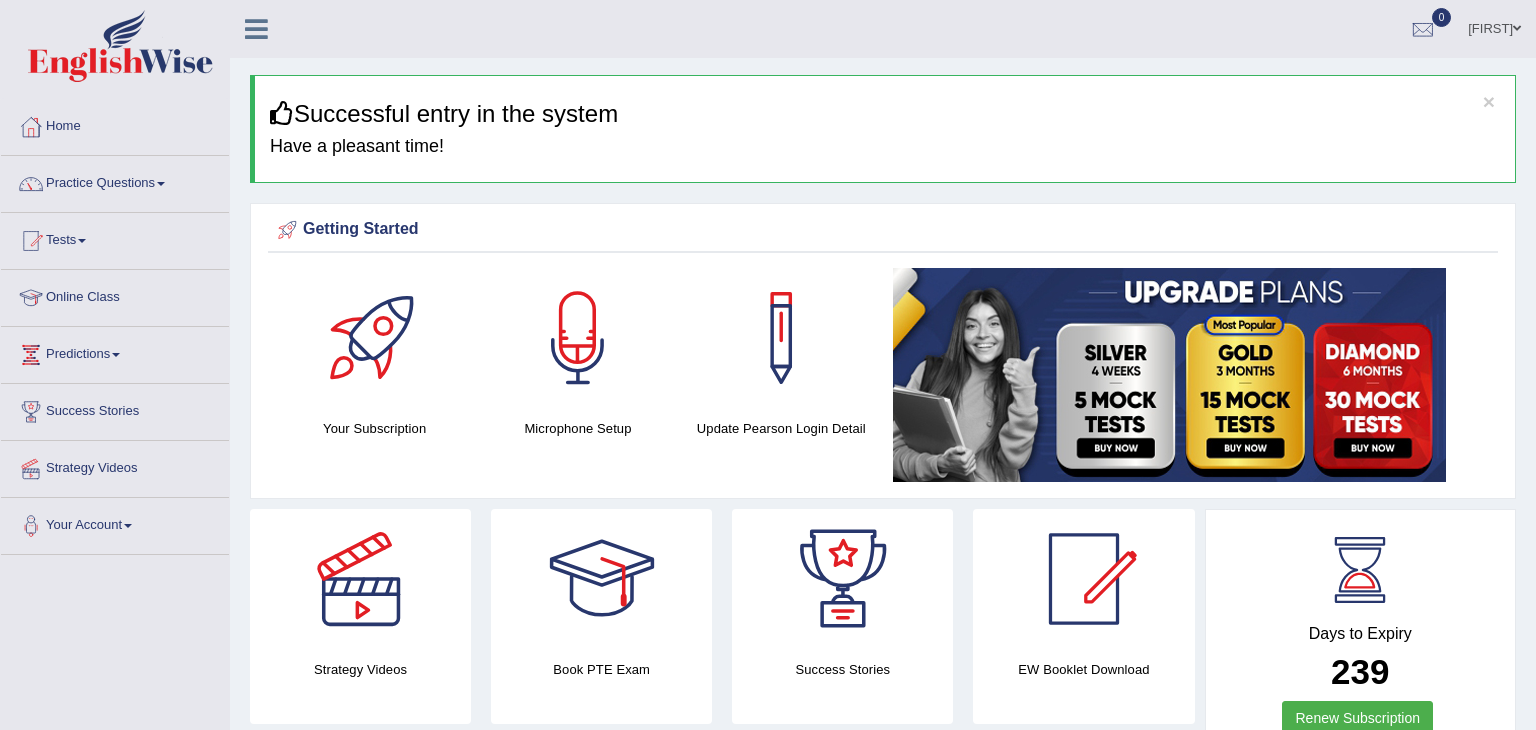 click at bounding box center [161, 184] 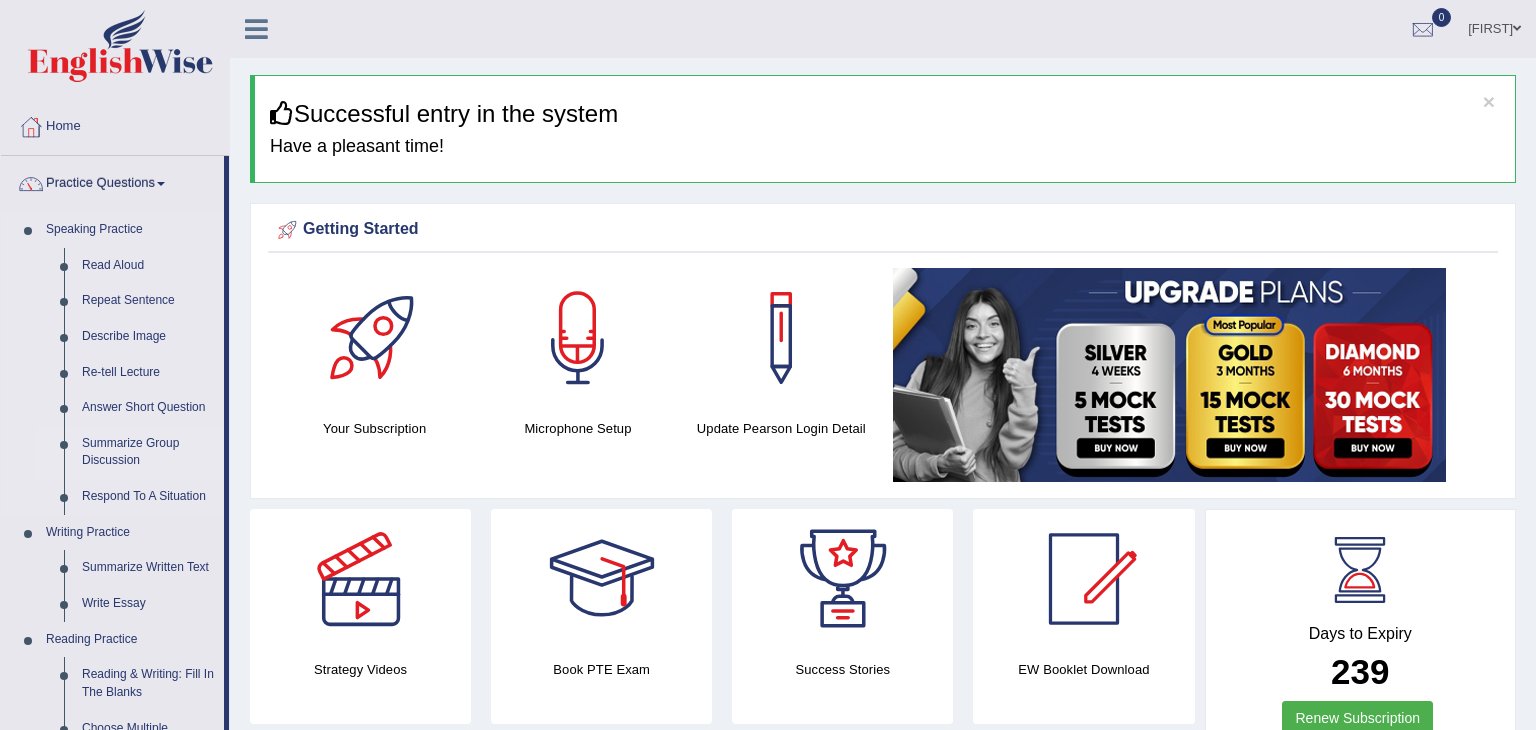 click on "Summarize Group Discussion" at bounding box center [148, 452] 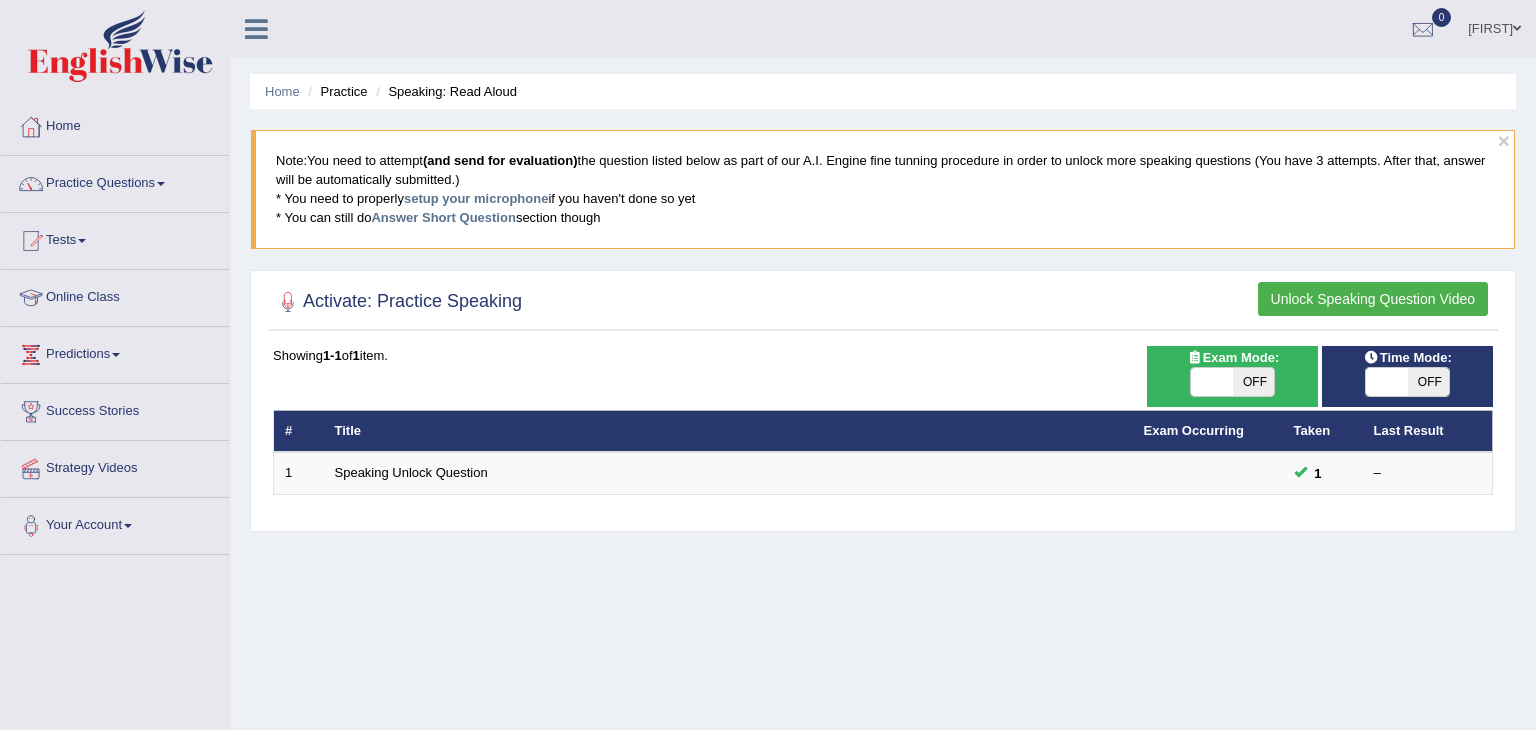 scroll, scrollTop: 0, scrollLeft: 0, axis: both 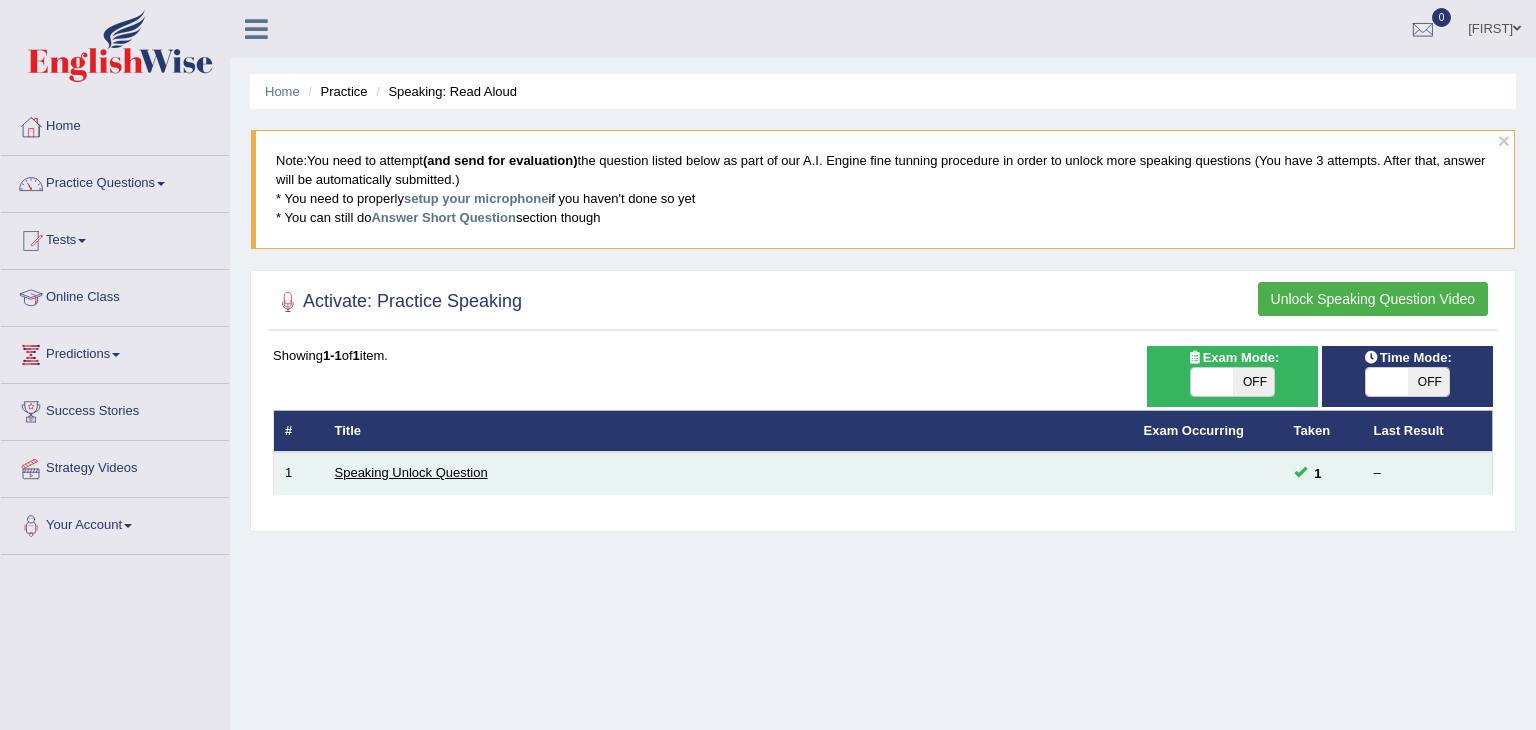 click on "Speaking Unlock Question" at bounding box center (411, 472) 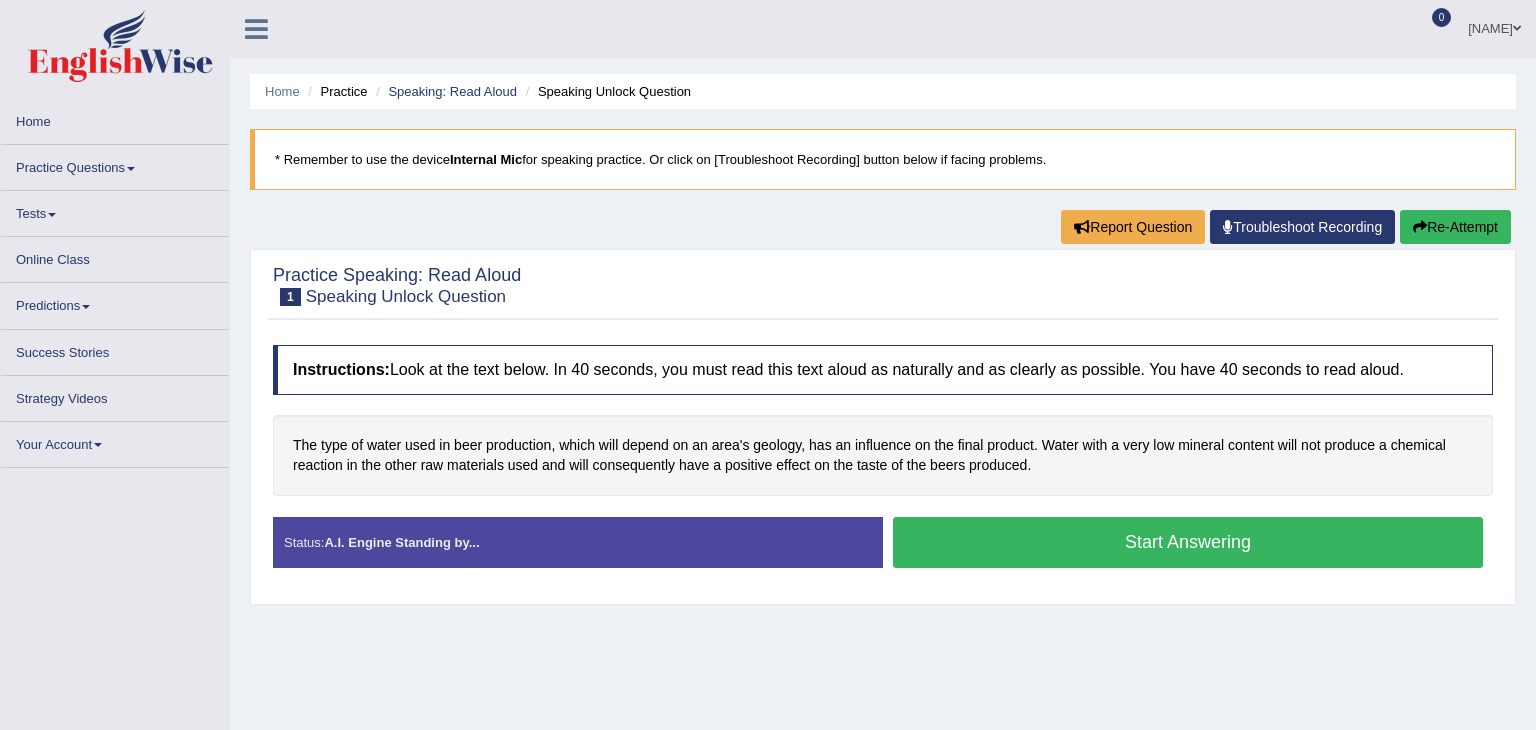 scroll, scrollTop: 0, scrollLeft: 0, axis: both 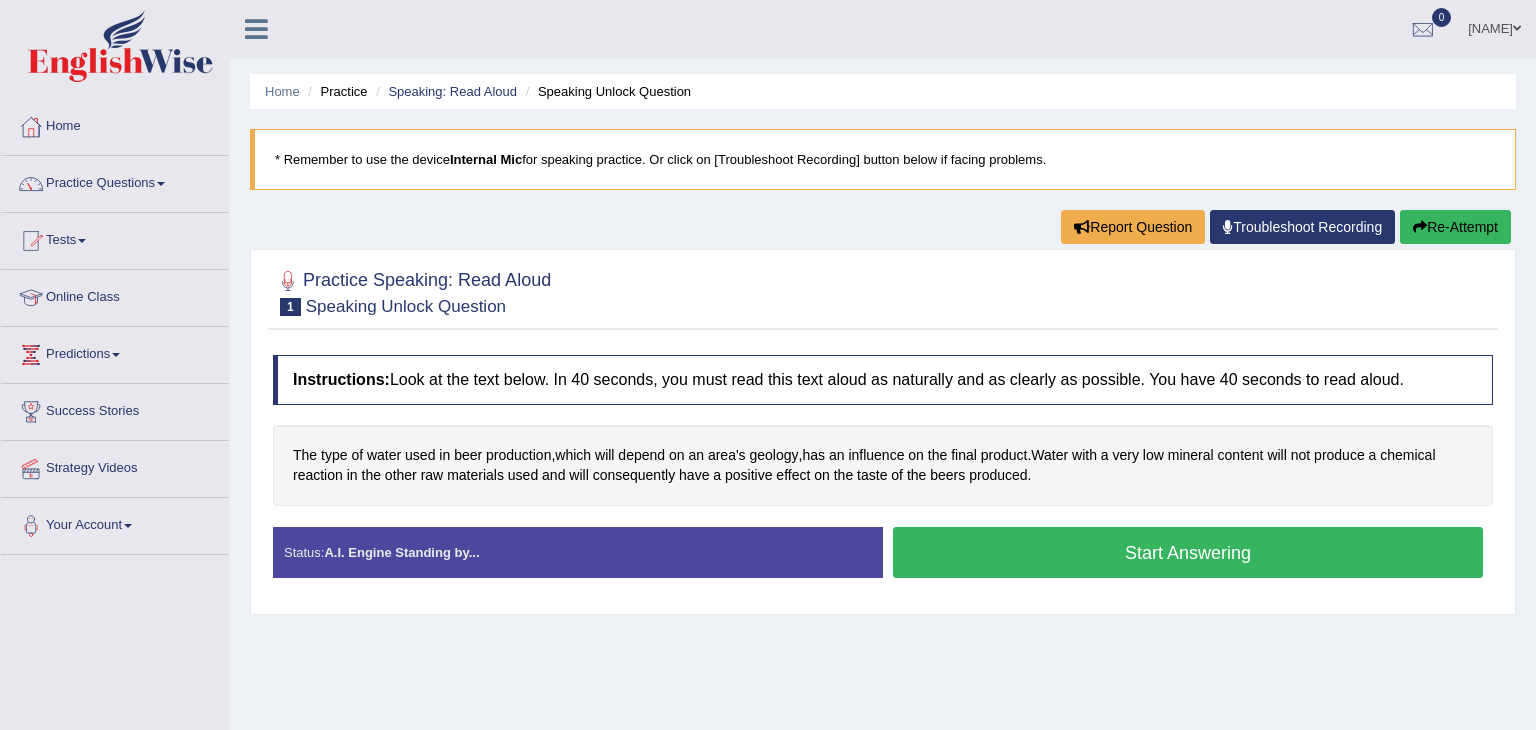 click on "Start Answering" at bounding box center (1188, 552) 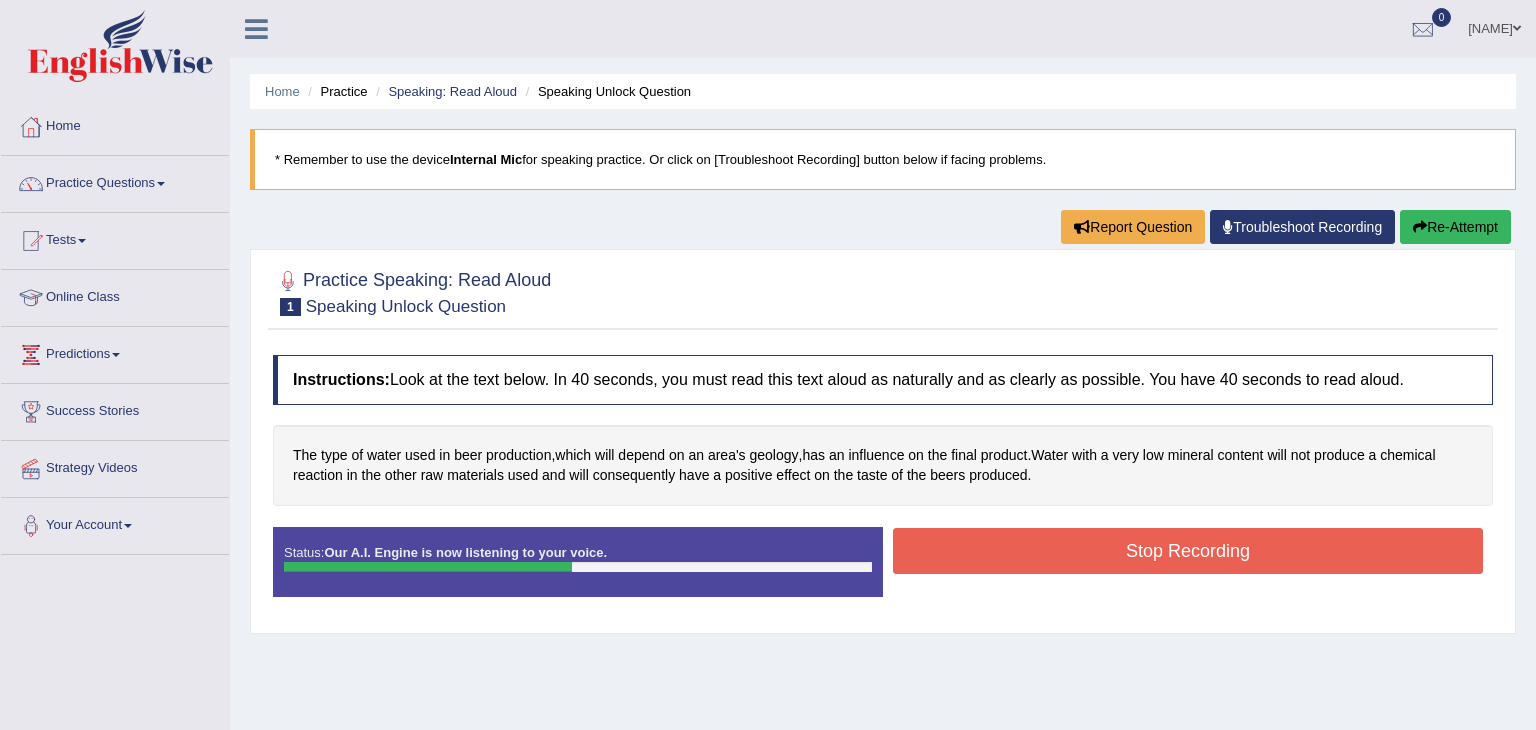 click on "Stop Recording" at bounding box center (1188, 551) 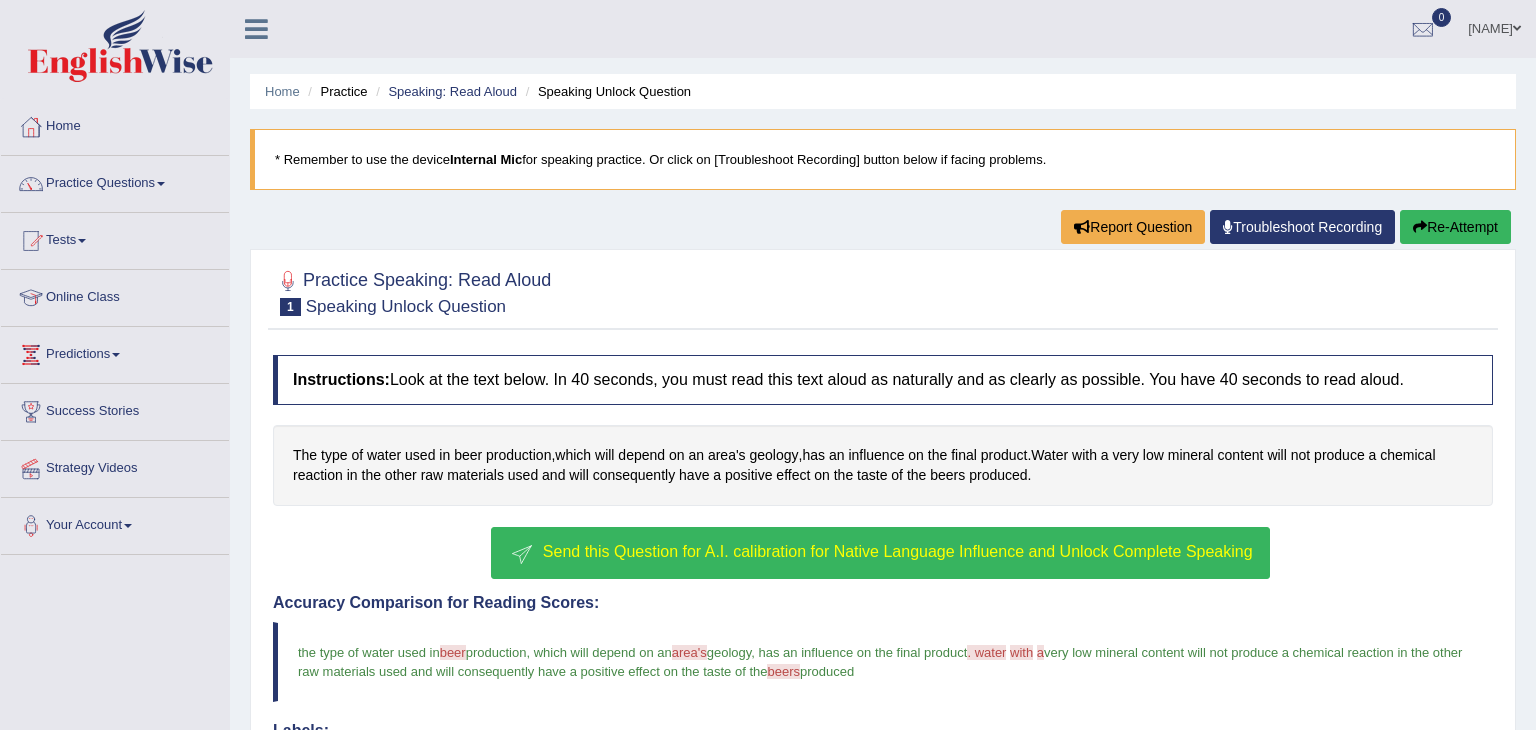 click on "Send this Question for A.I. calibration for Native Language Influence and Unlock Complete Speaking" at bounding box center [898, 551] 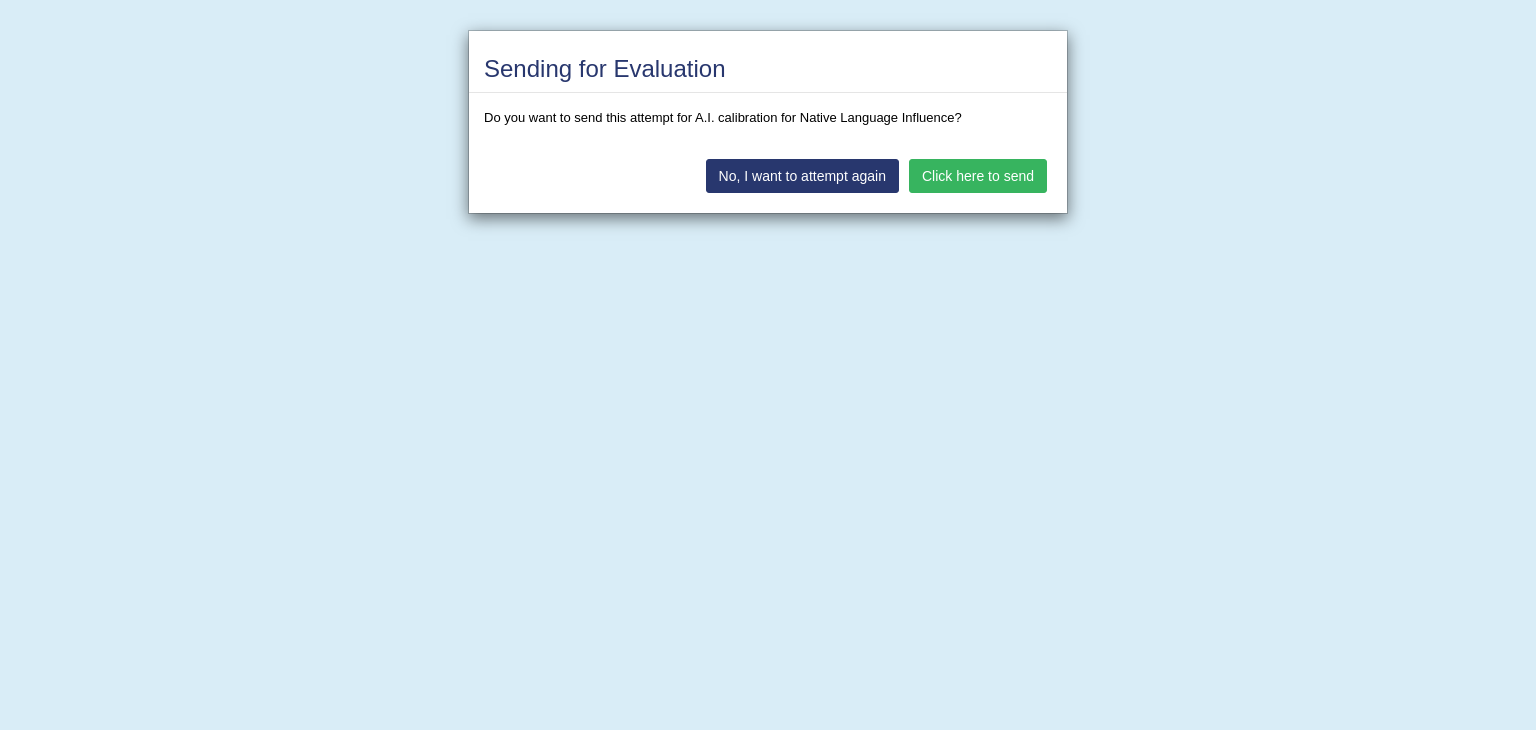 click on "Click here to send" at bounding box center [978, 176] 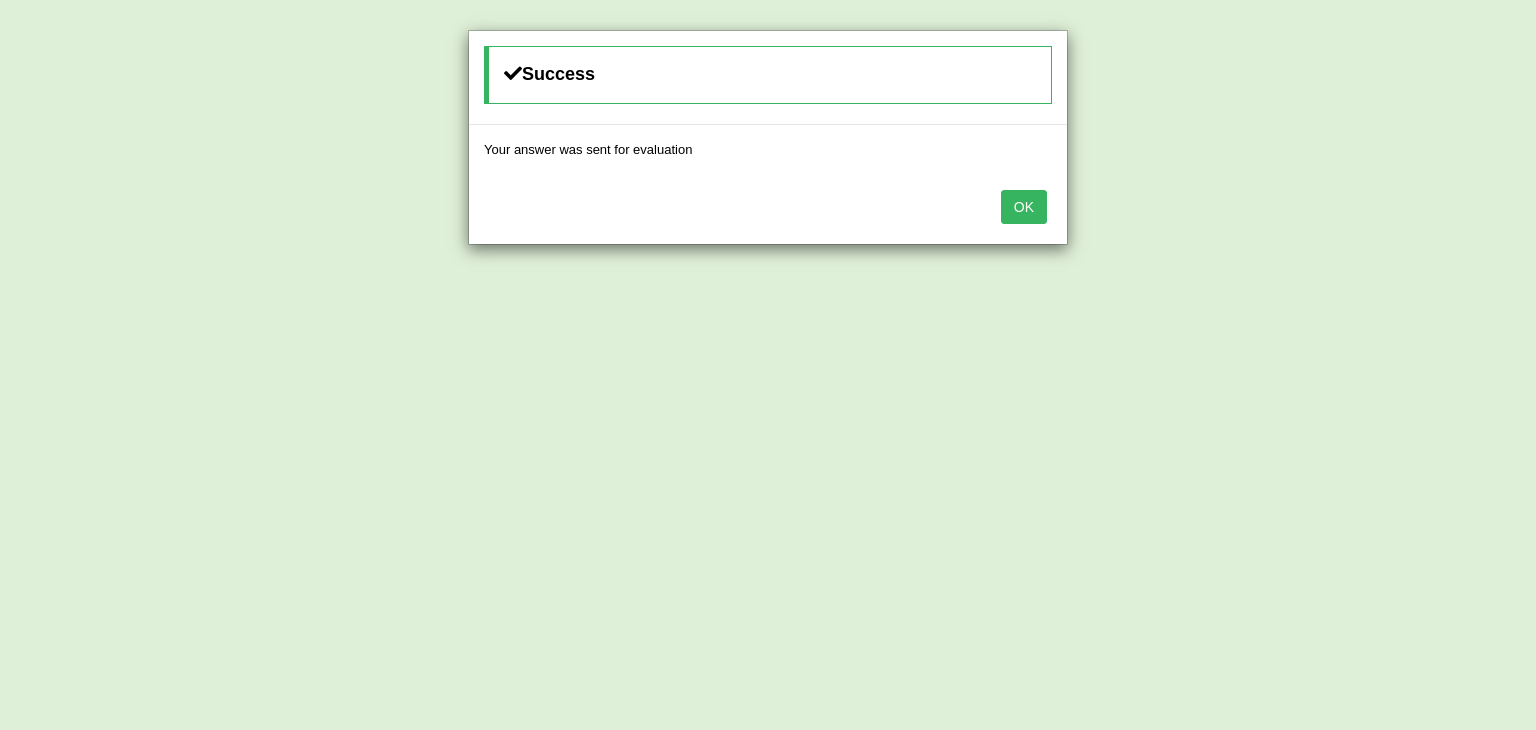 click on "OK" at bounding box center [1024, 207] 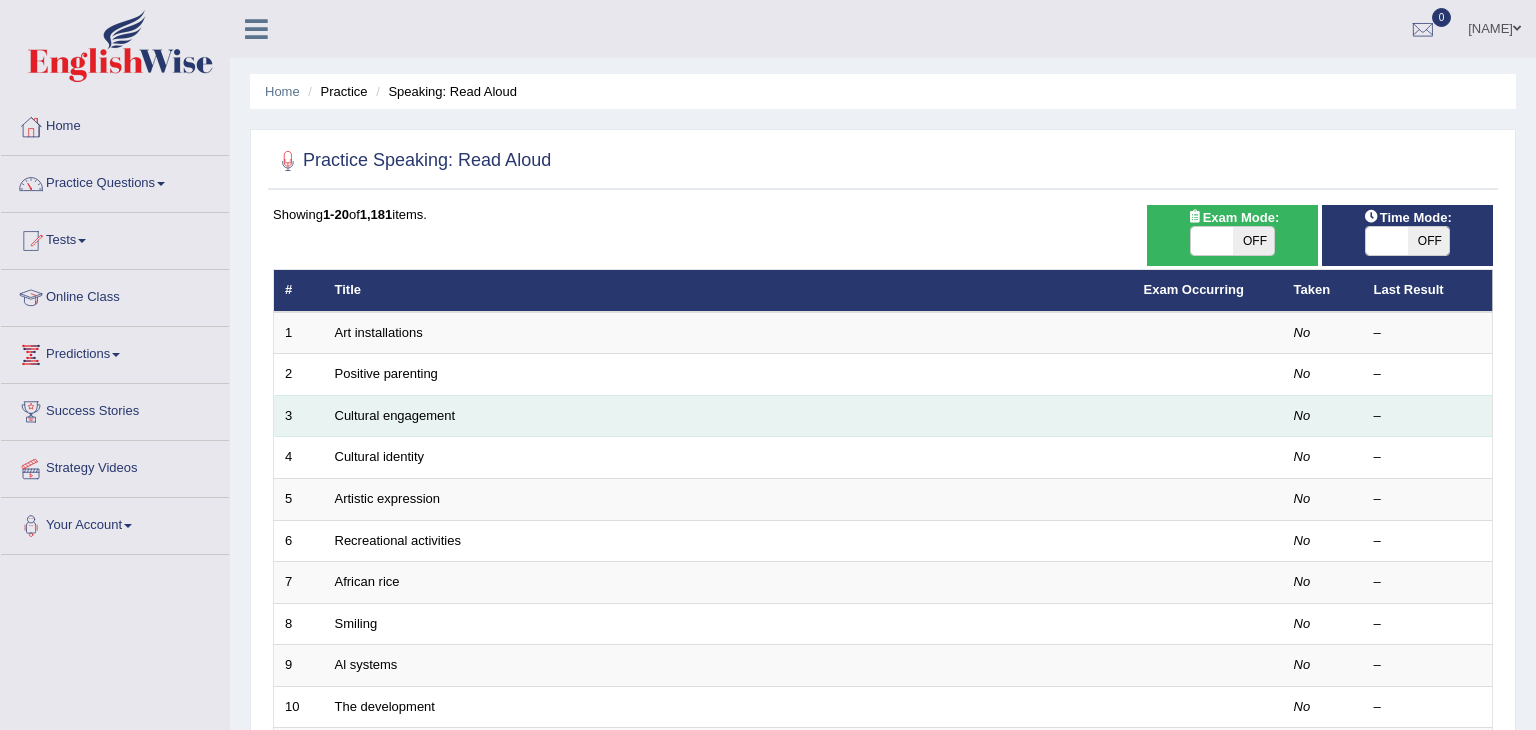 scroll, scrollTop: 0, scrollLeft: 0, axis: both 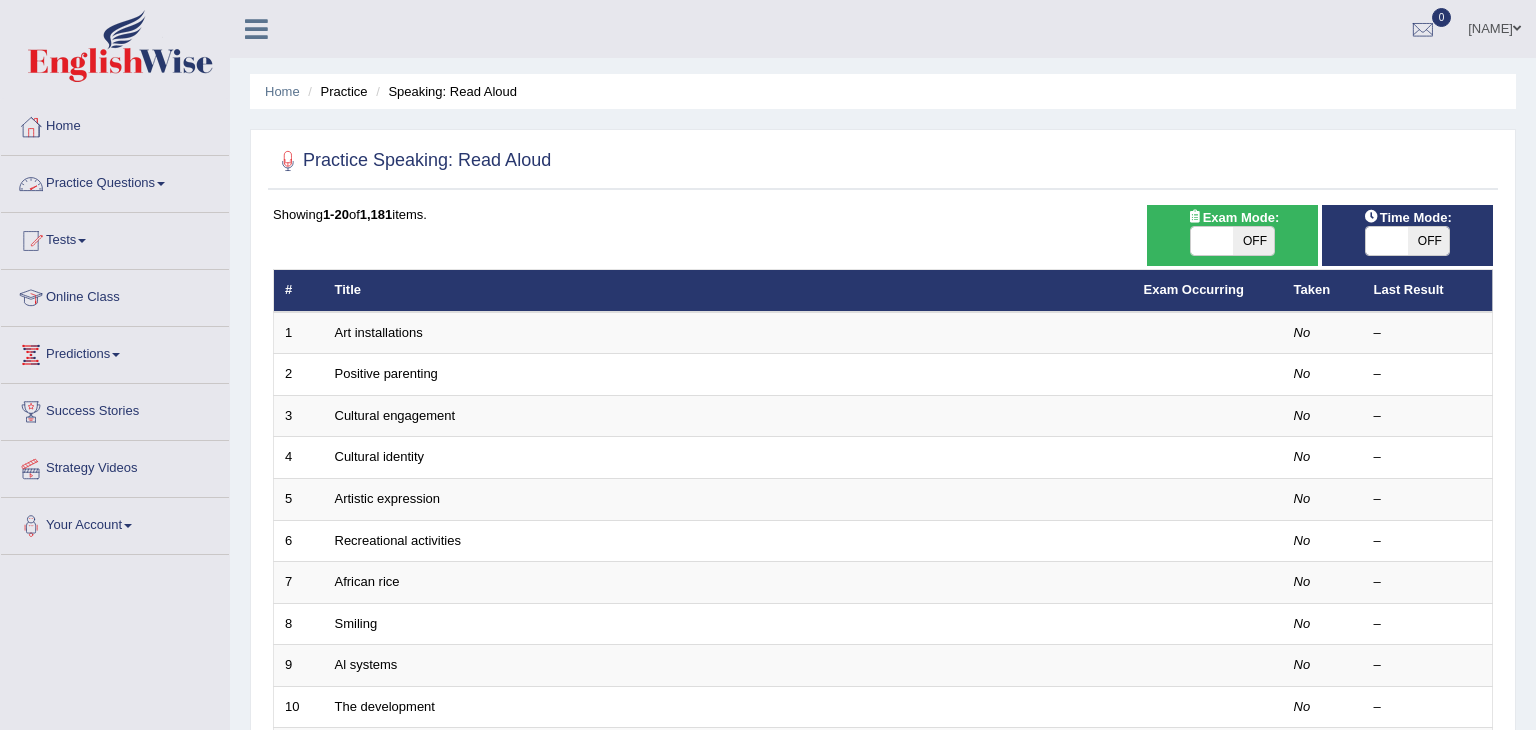 click at bounding box center [161, 184] 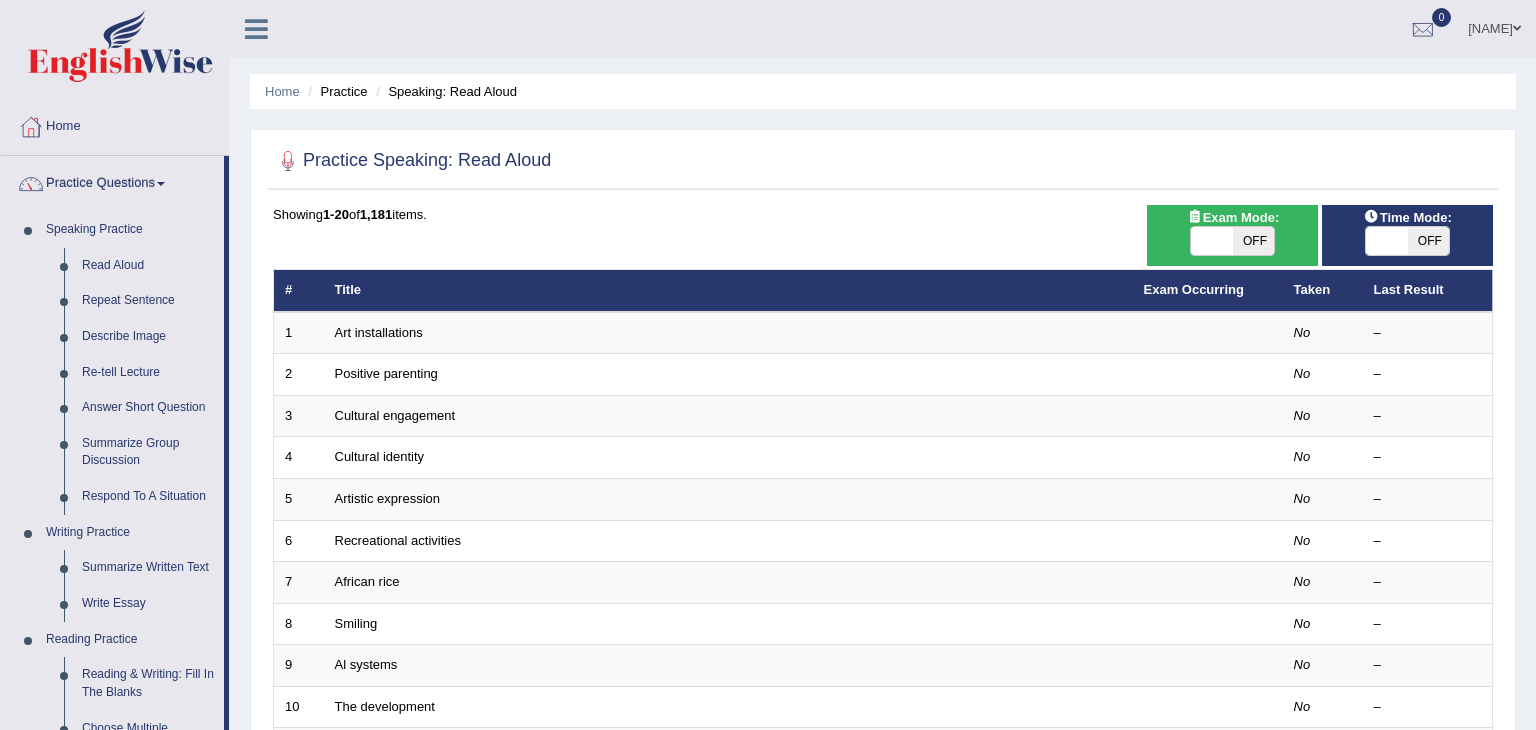 click on "Practice Speaking: Read Aloud
Time Mode:
ON   OFF
Exam Mode:
ON   OFF
Showing  1-20  of  1,181  items.
# Title Exam Occurring Taken Last Result
1 Art installations No –
2 Positive parenting No –
3 Cultural engagement No –
4 Cultural identity No –
5 Artistic expression No –
6 Recreational activities No –
7 African rice No –
8 Smiling No –
9 Al systems No –
10 The development No –
11 Neuroscience No –
12 Online shopping environments No –
13 Objectification No –
14 Lenient parenting No –
15 The financial pressure No –
16 Green No –
17 Effective time management No –
18 Binoculars No –
19 Space exploration No –
20 Hummingbirds No –
«
1
2
3
4
5
6
7
8
9
10
»" at bounding box center (883, 694) 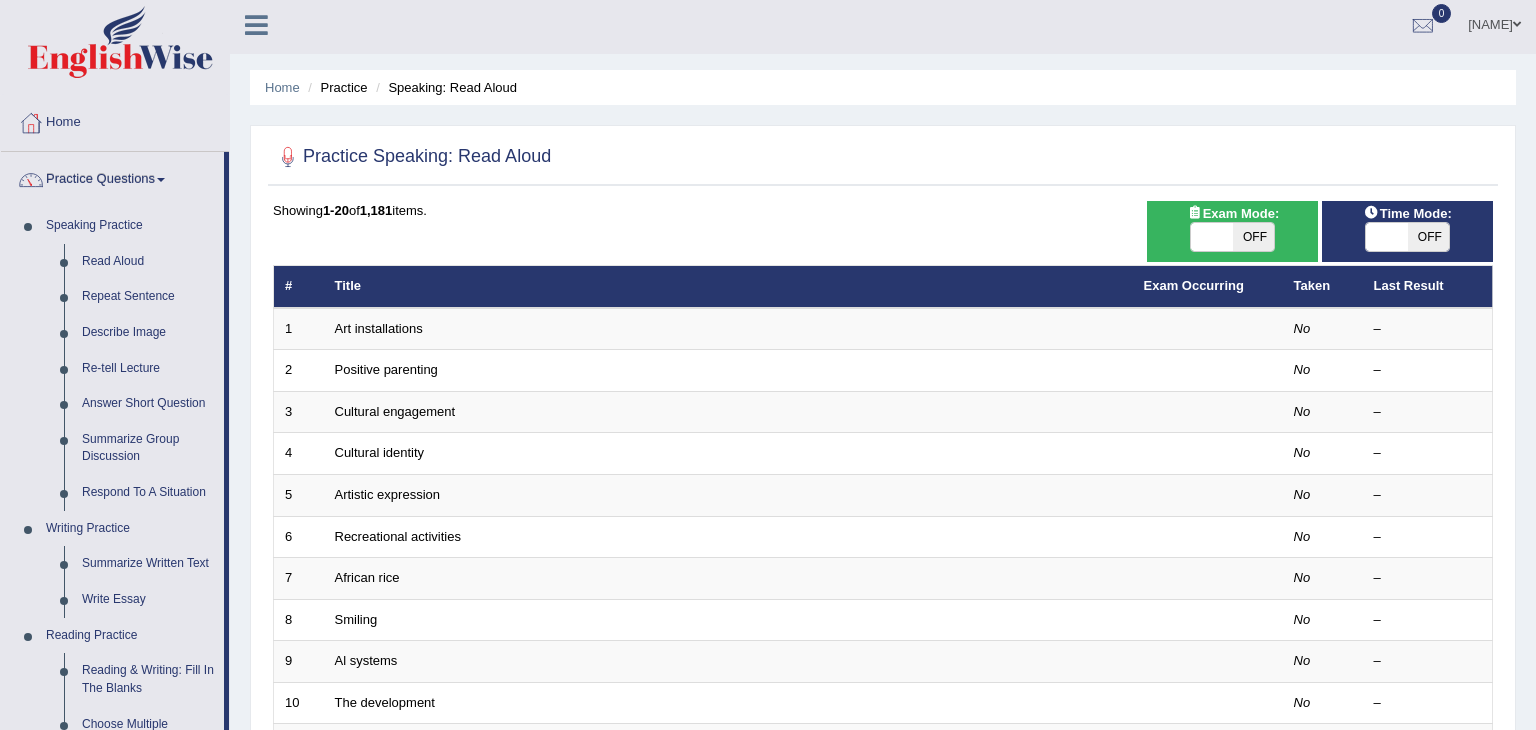 scroll, scrollTop: 0, scrollLeft: 0, axis: both 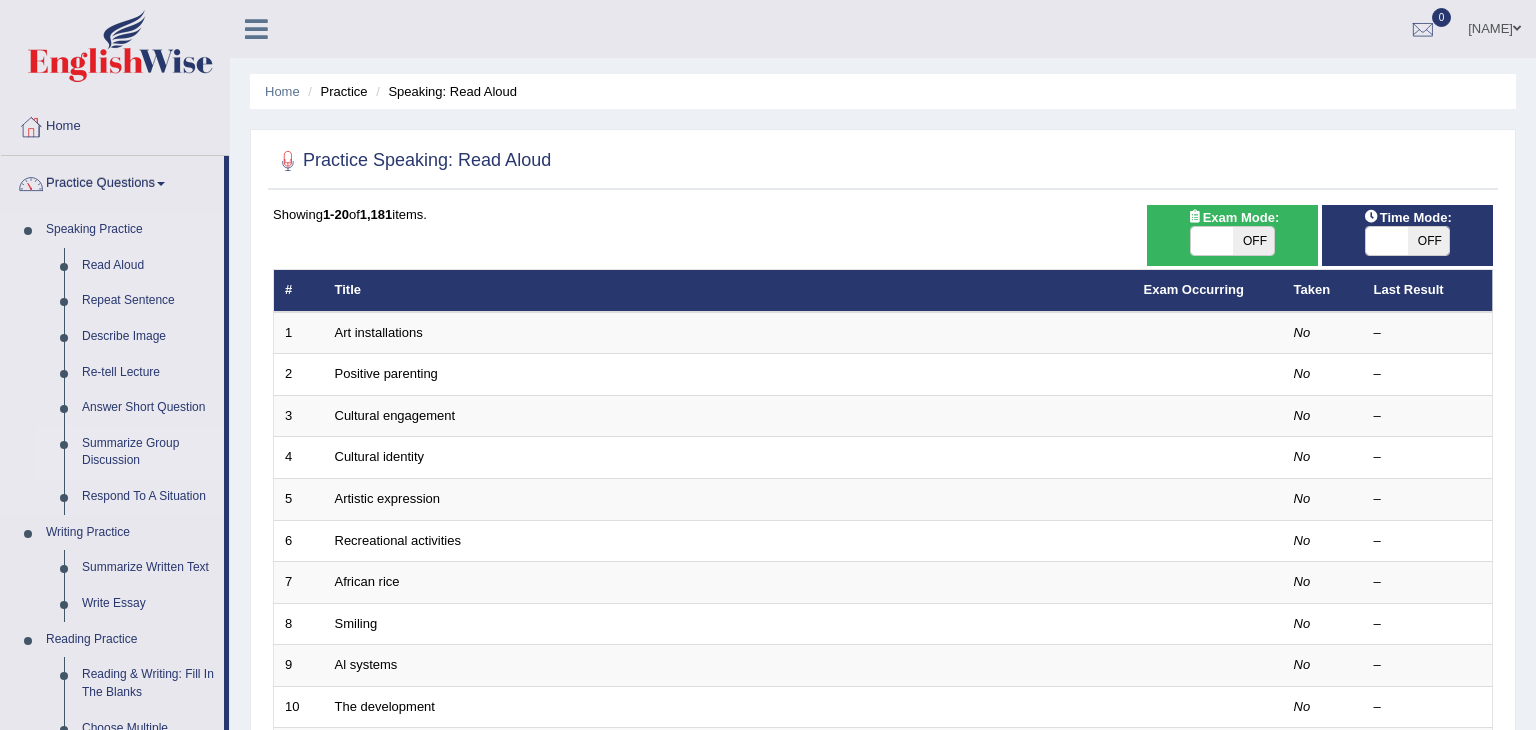 click on "Summarize Group Discussion" at bounding box center (148, 452) 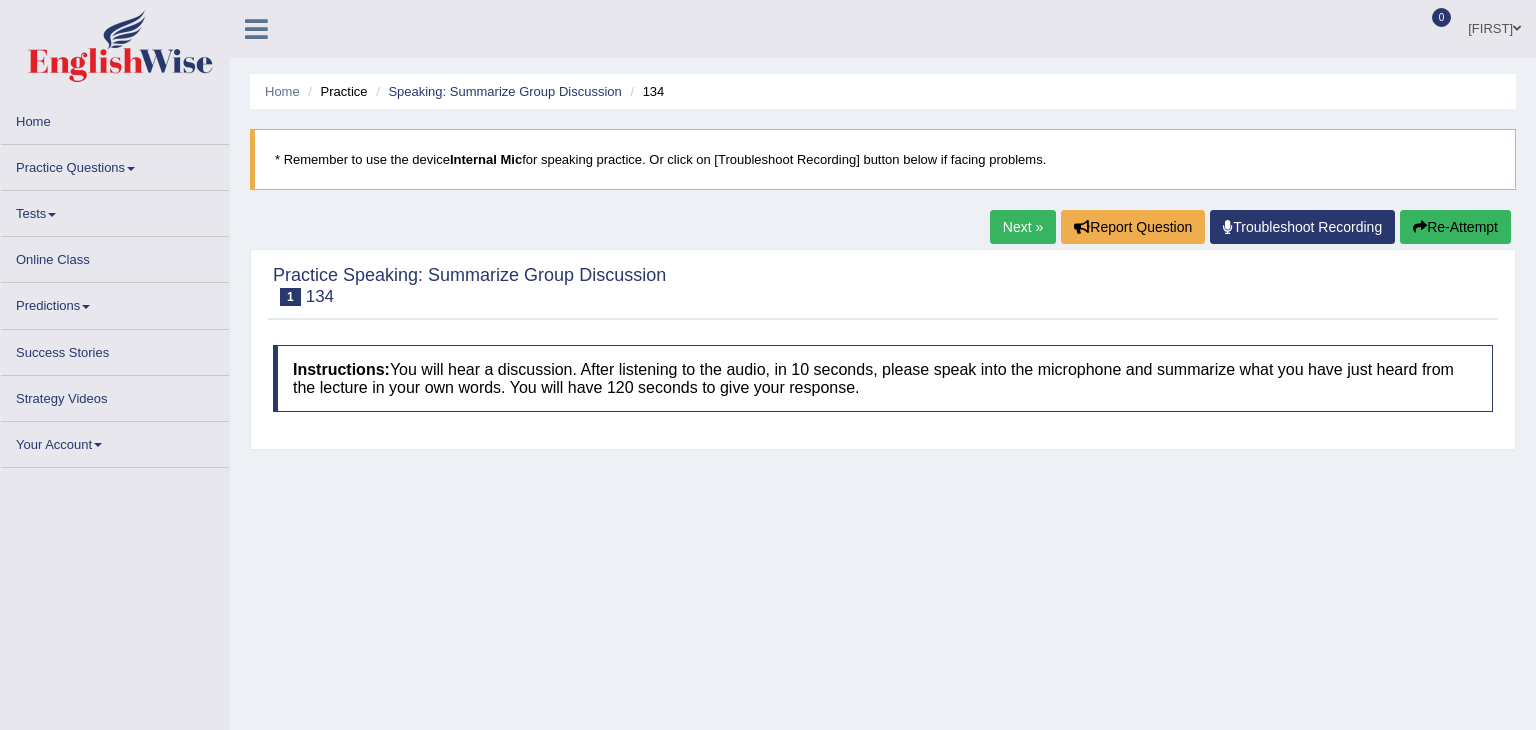 scroll, scrollTop: 0, scrollLeft: 0, axis: both 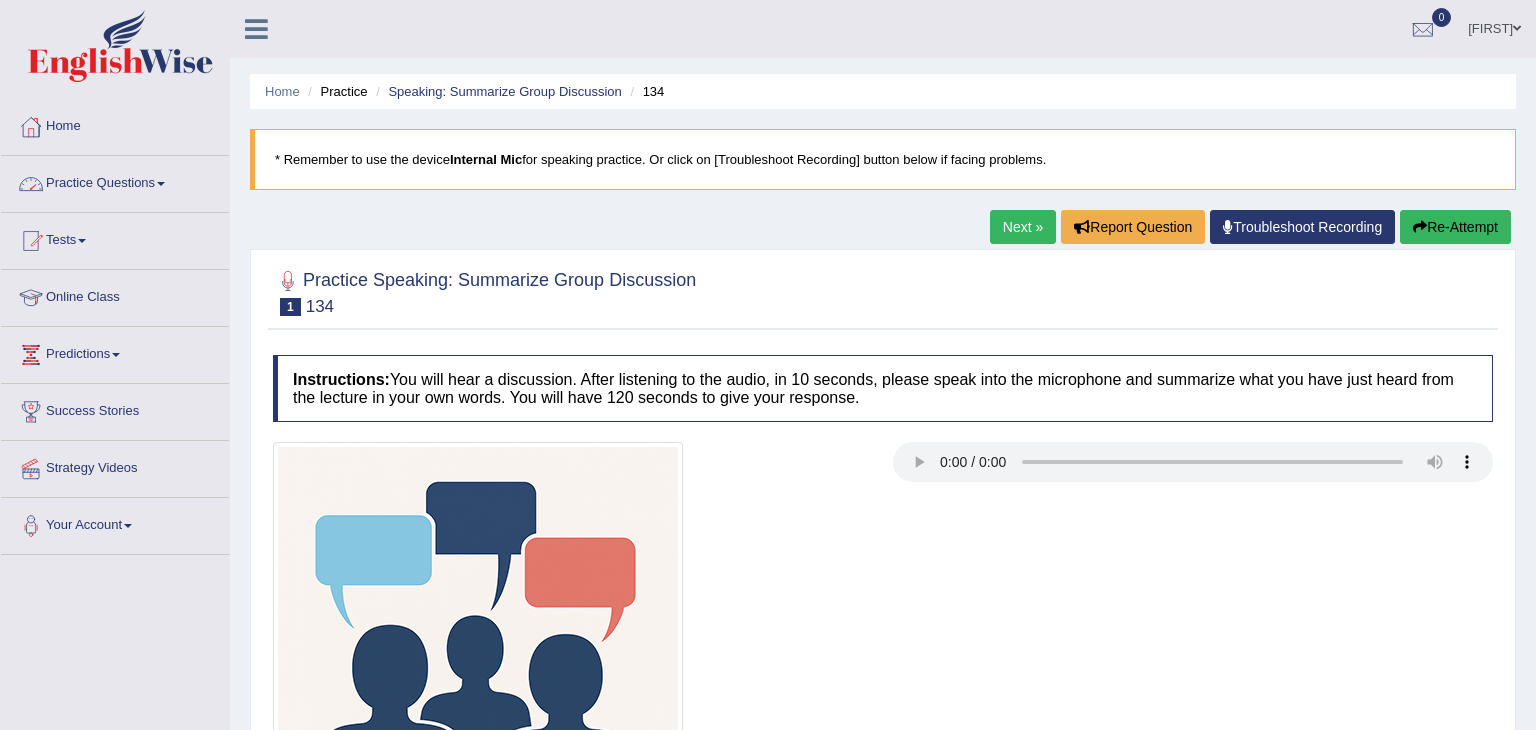 click on "Home" at bounding box center [115, 124] 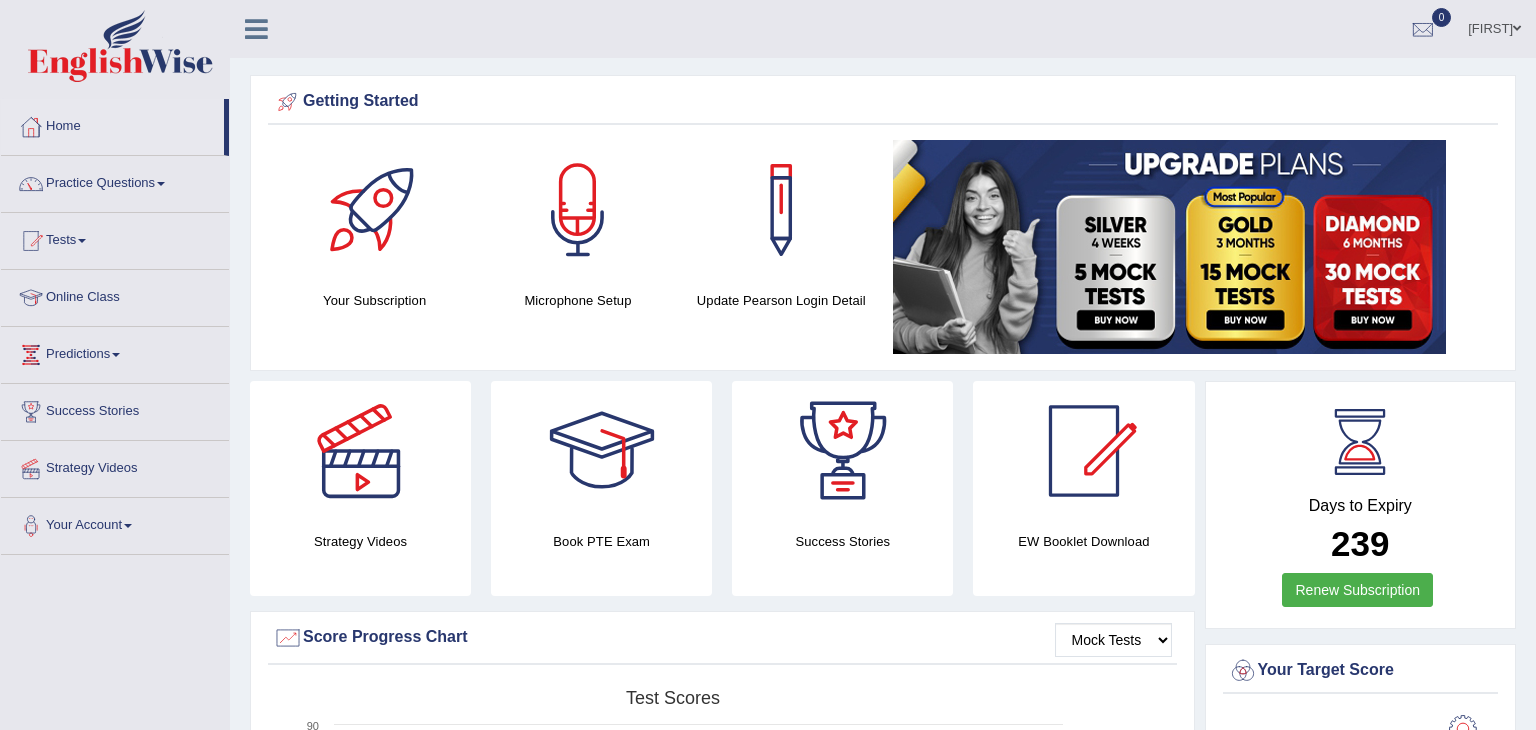 scroll, scrollTop: 0, scrollLeft: 0, axis: both 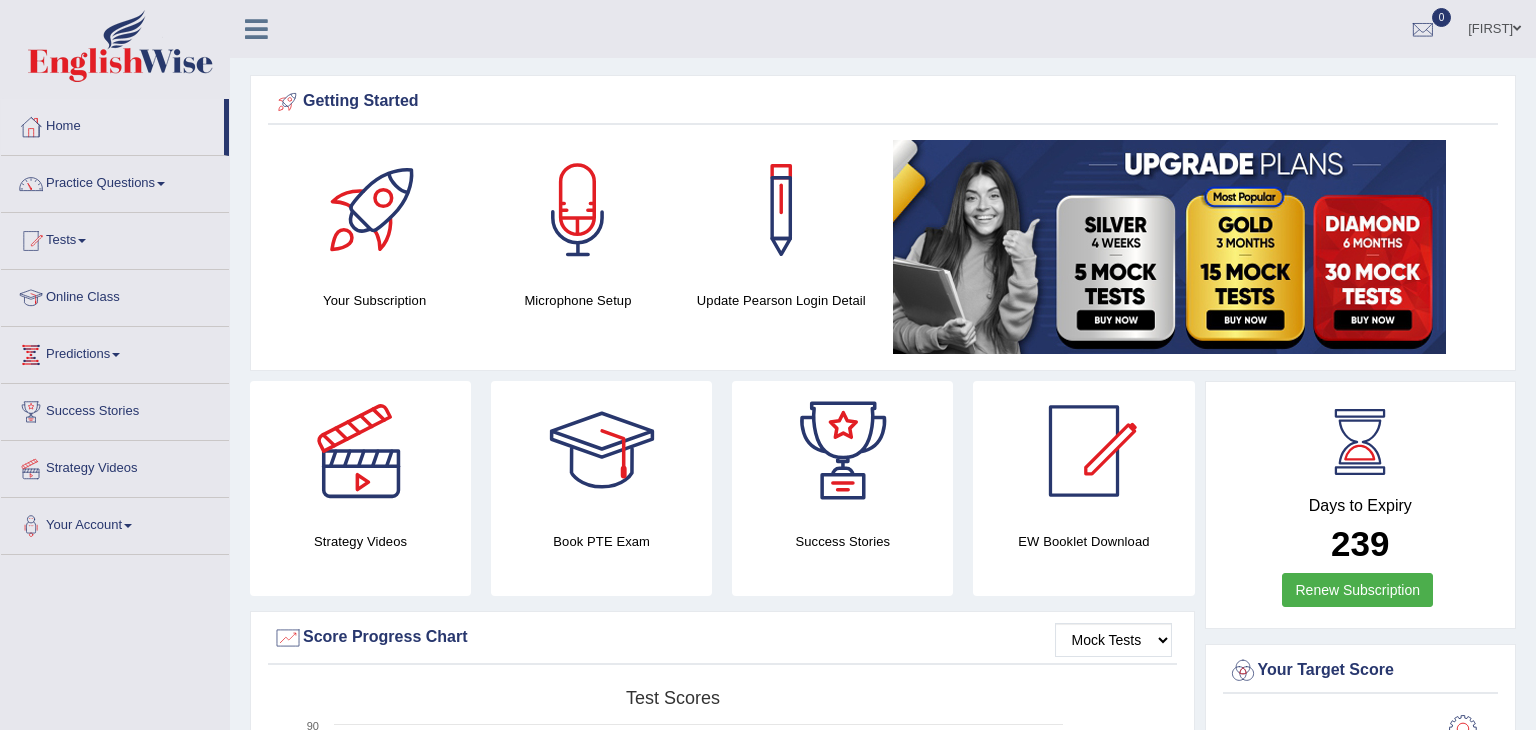 click on "Online Class" at bounding box center [115, 295] 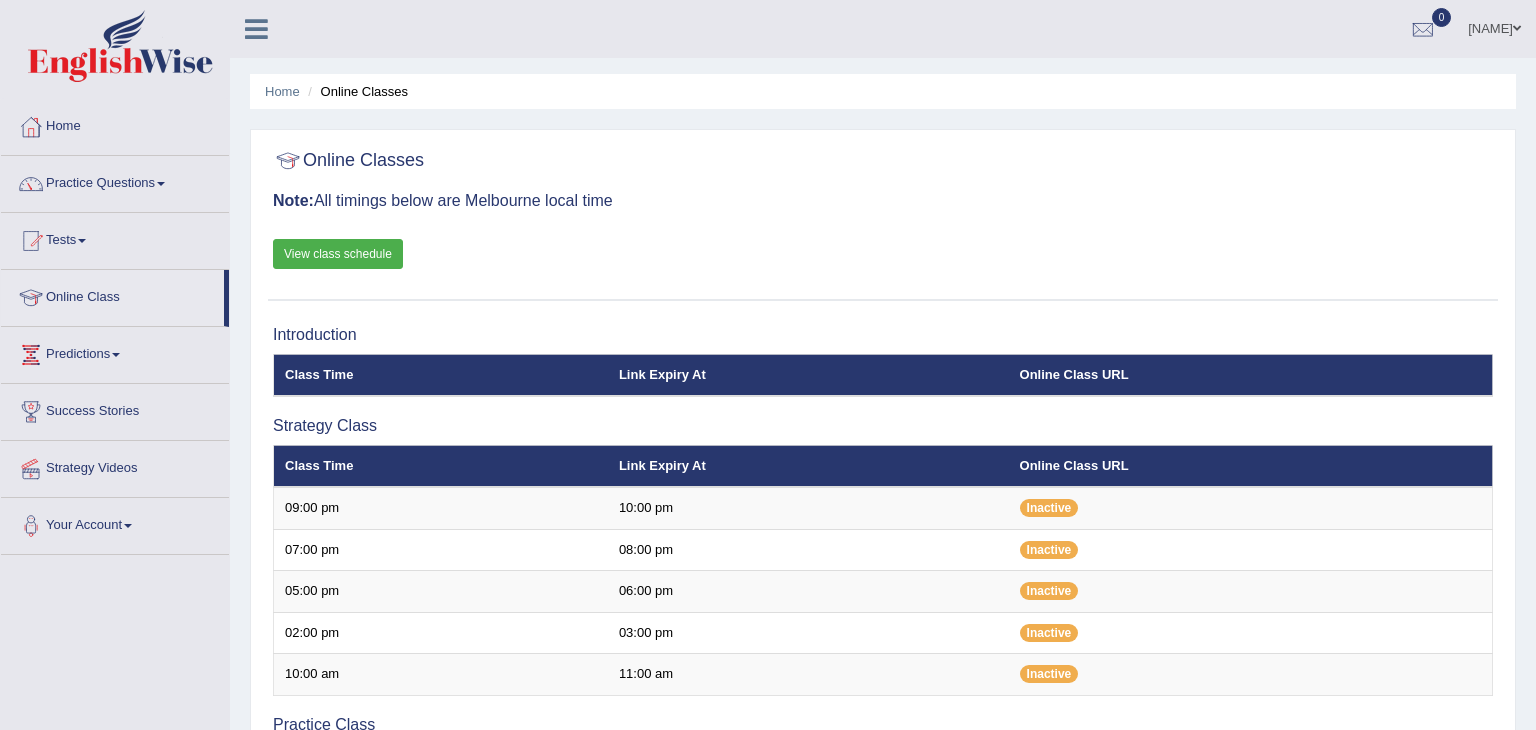 scroll, scrollTop: 0, scrollLeft: 0, axis: both 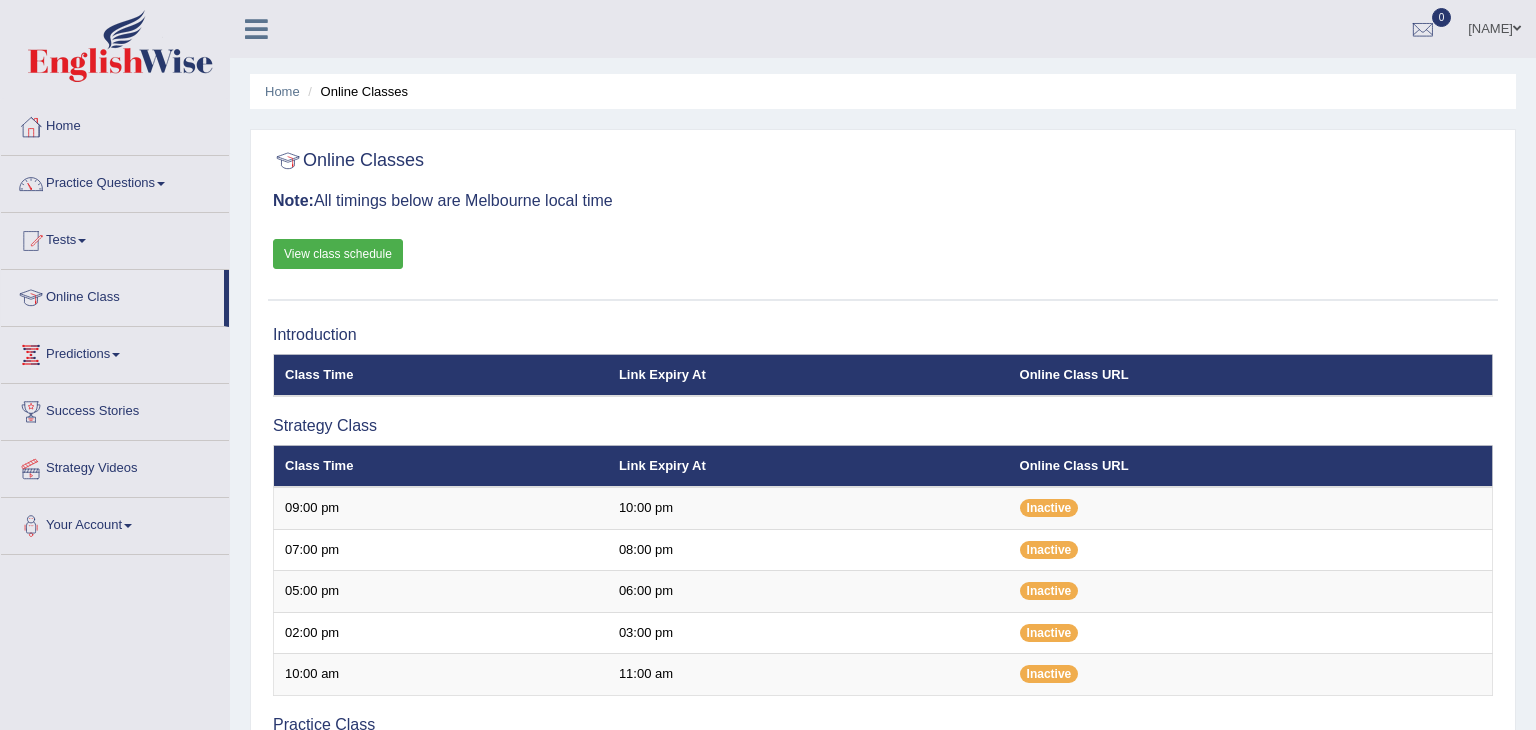 click on "View class schedule" at bounding box center (338, 254) 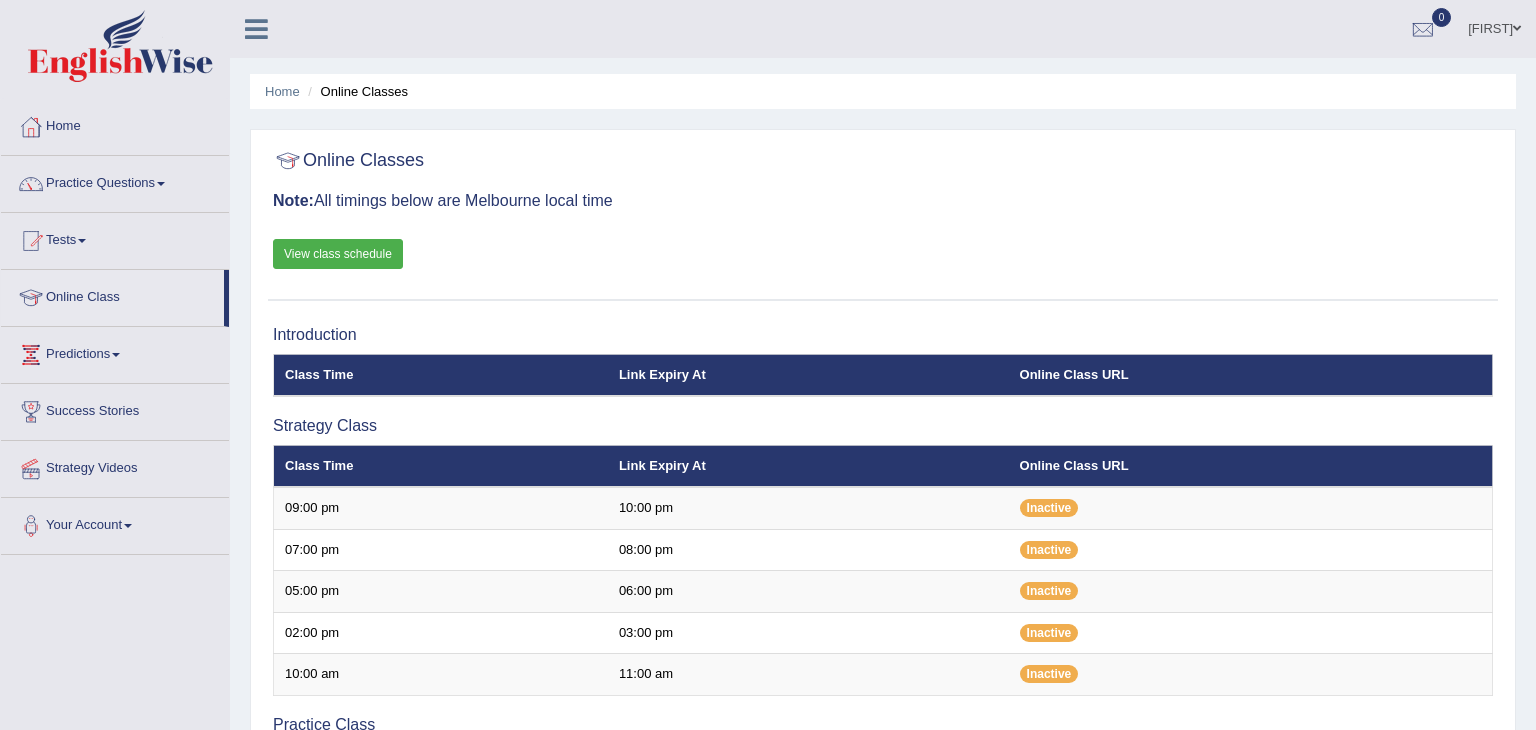 scroll, scrollTop: 0, scrollLeft: 0, axis: both 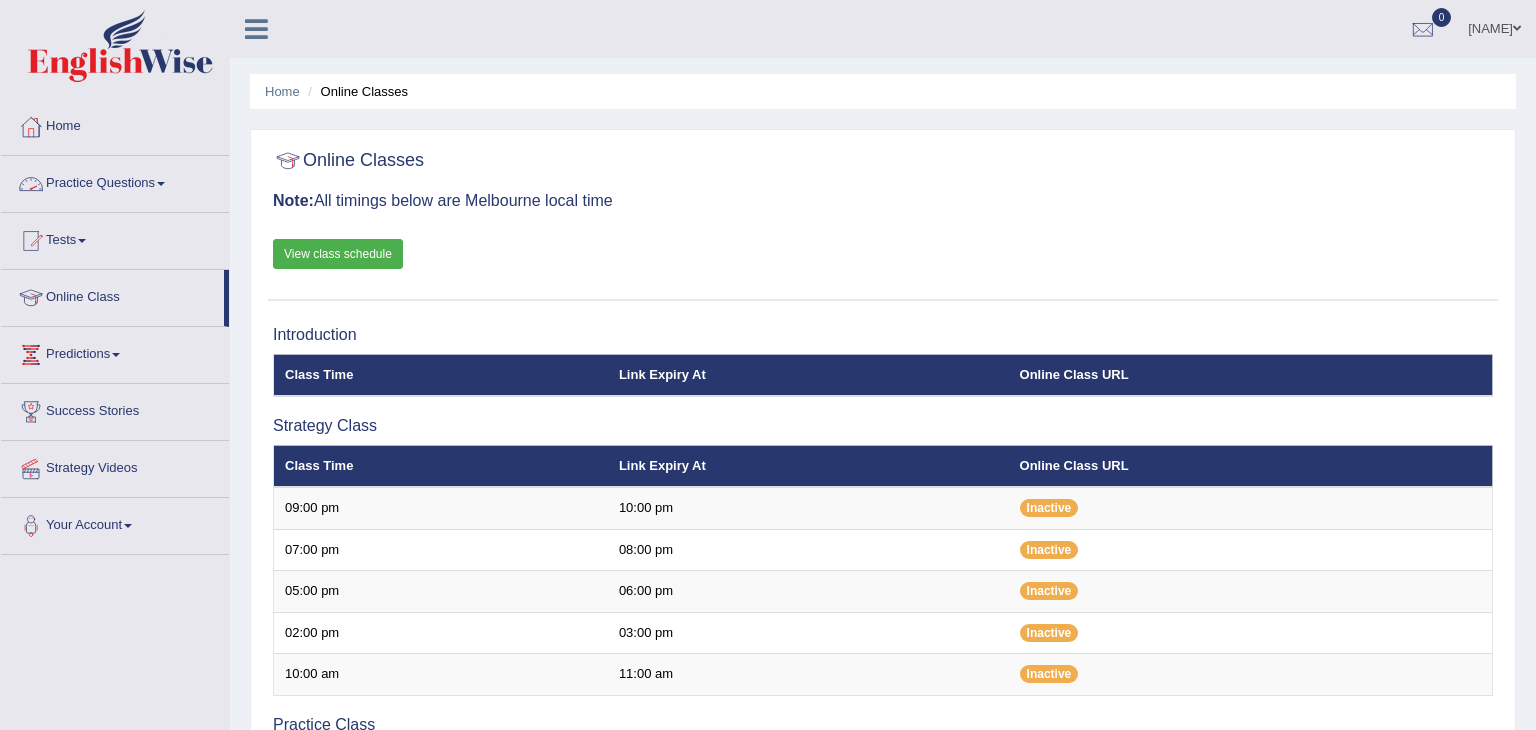 click on "Practice Questions" at bounding box center (115, 181) 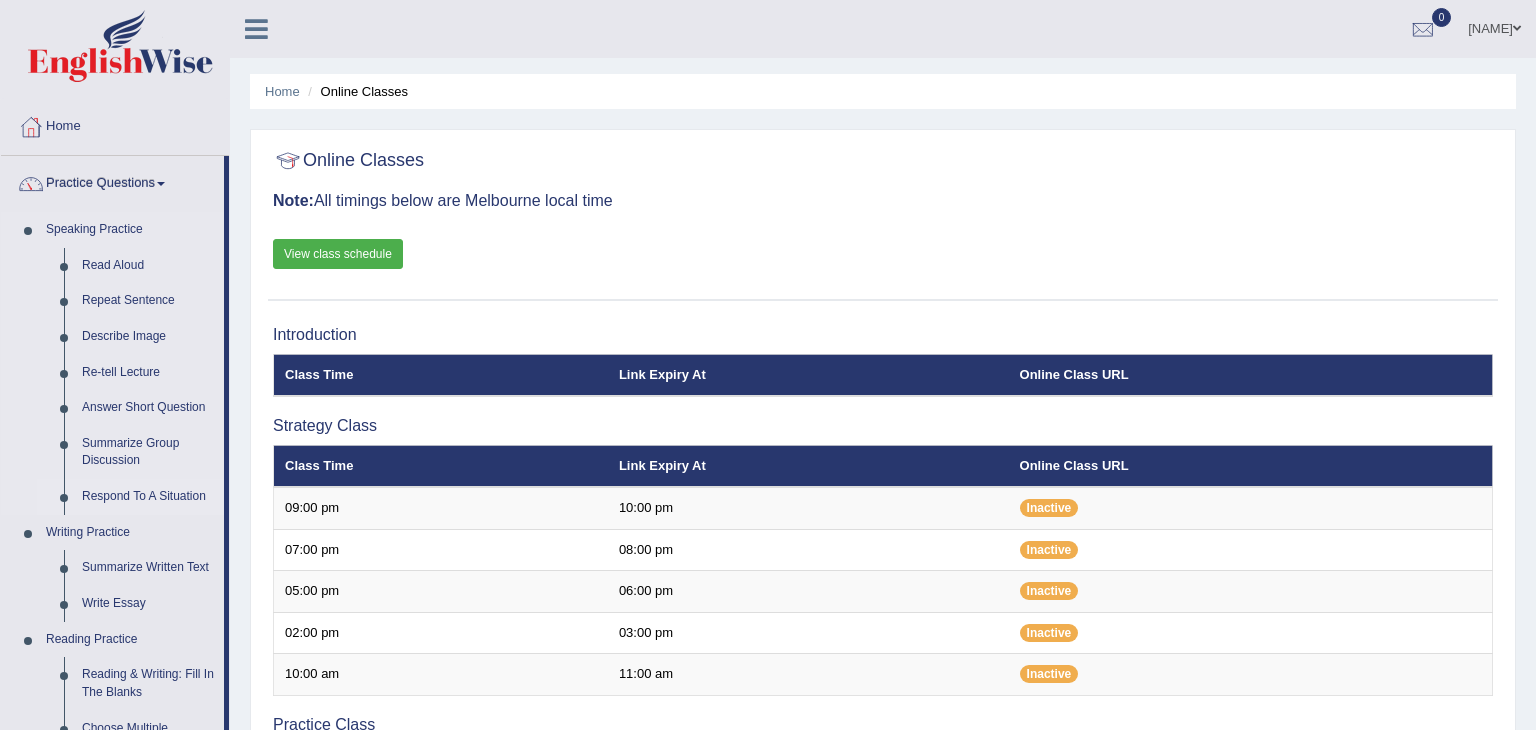 click on "Respond To A Situation" at bounding box center (148, 497) 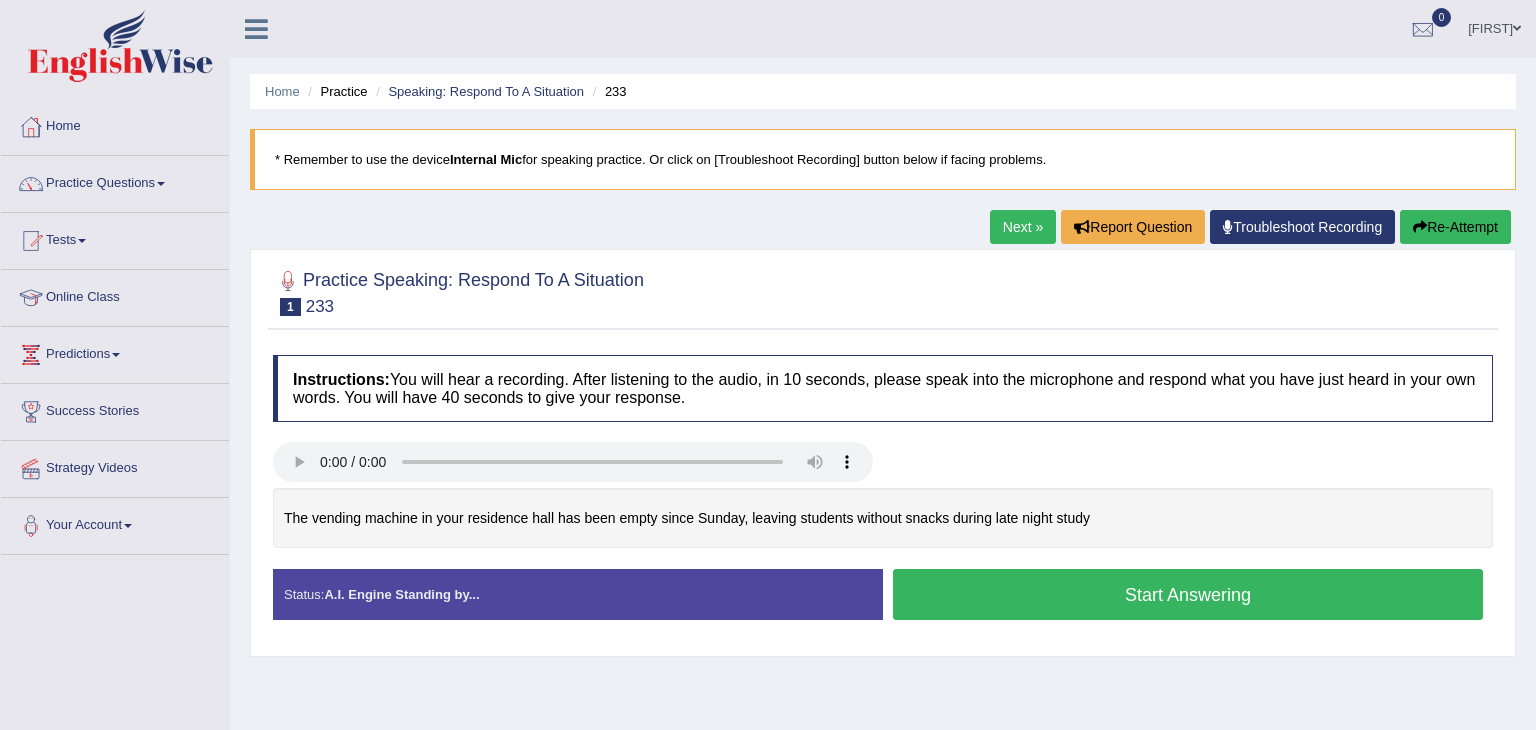 scroll, scrollTop: 0, scrollLeft: 0, axis: both 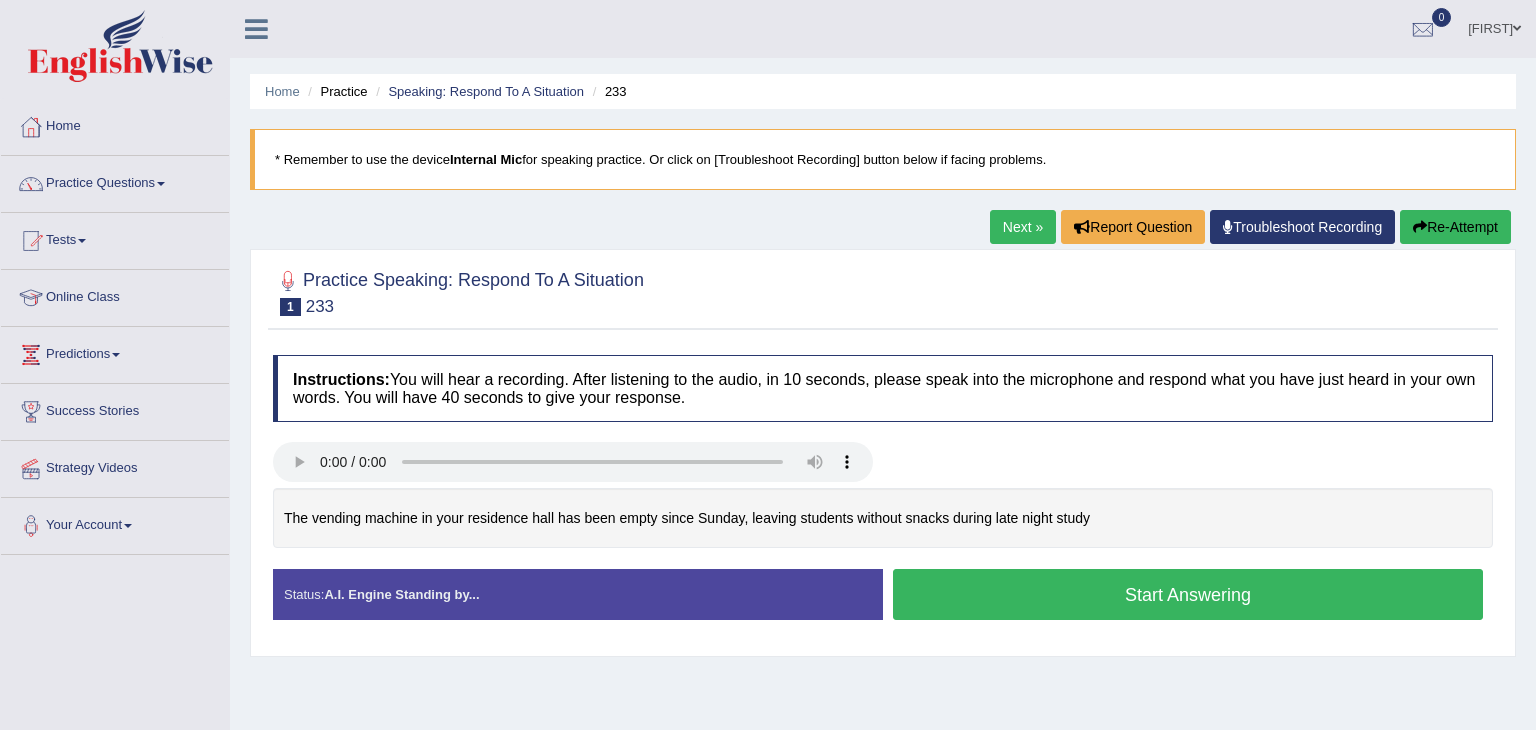 click on "Sinthuja
Toggle navigation
Username: Sinthuja
Access Type: Online
Subscription: Diamond Package
Log out
0" at bounding box center [883, 29] 